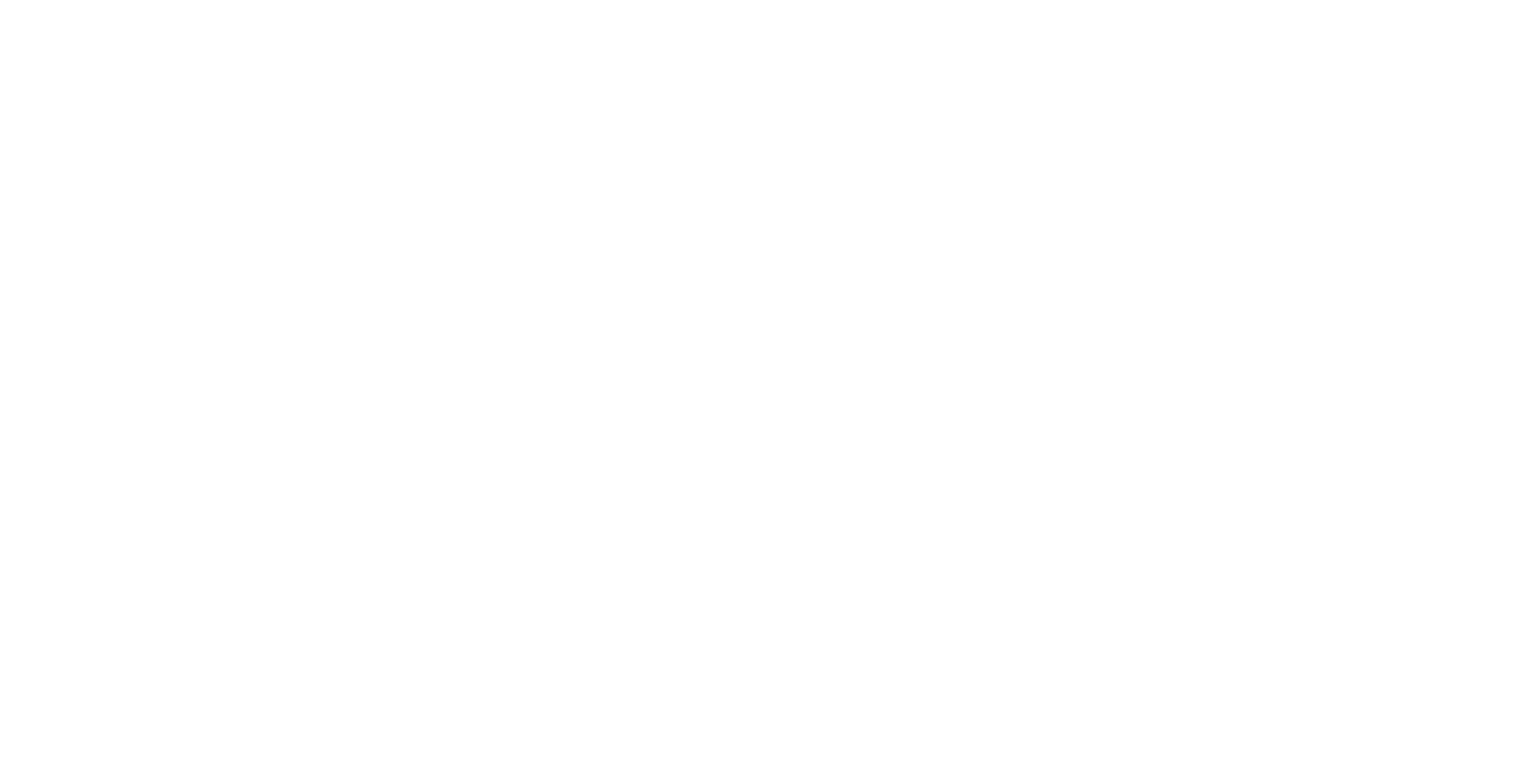 scroll, scrollTop: 0, scrollLeft: 0, axis: both 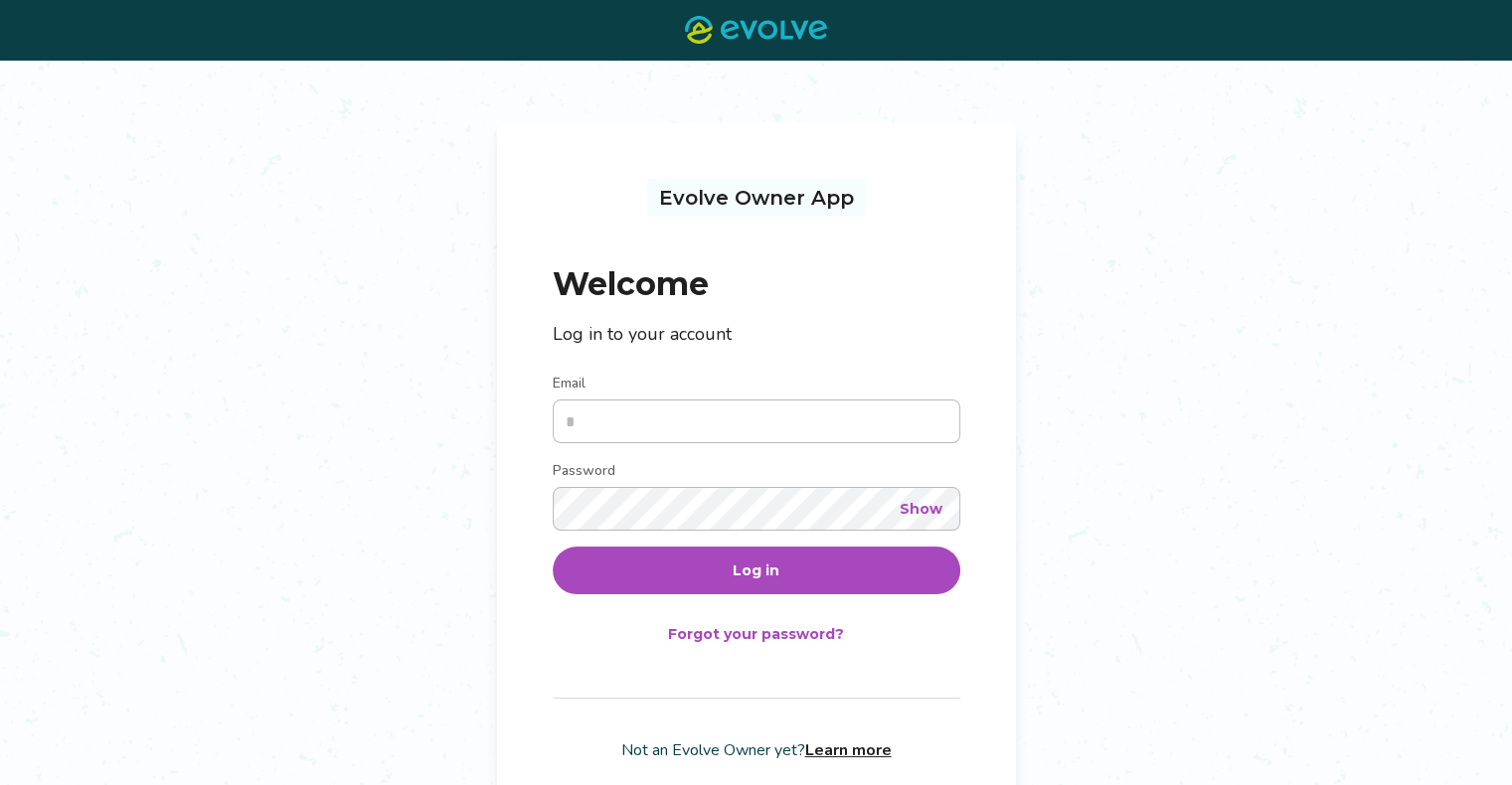 type on "**********" 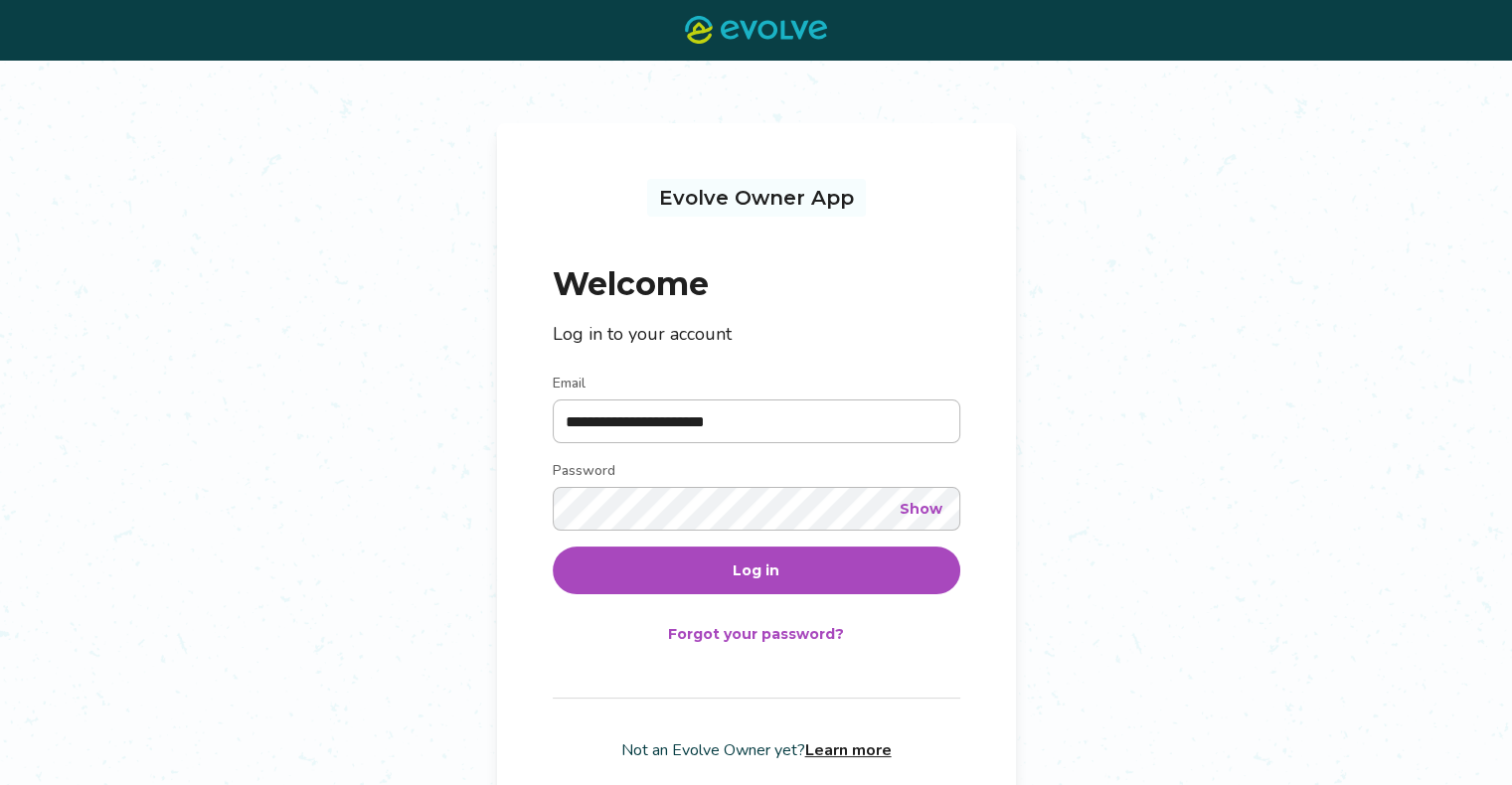 click on "Log in" at bounding box center [756, 570] 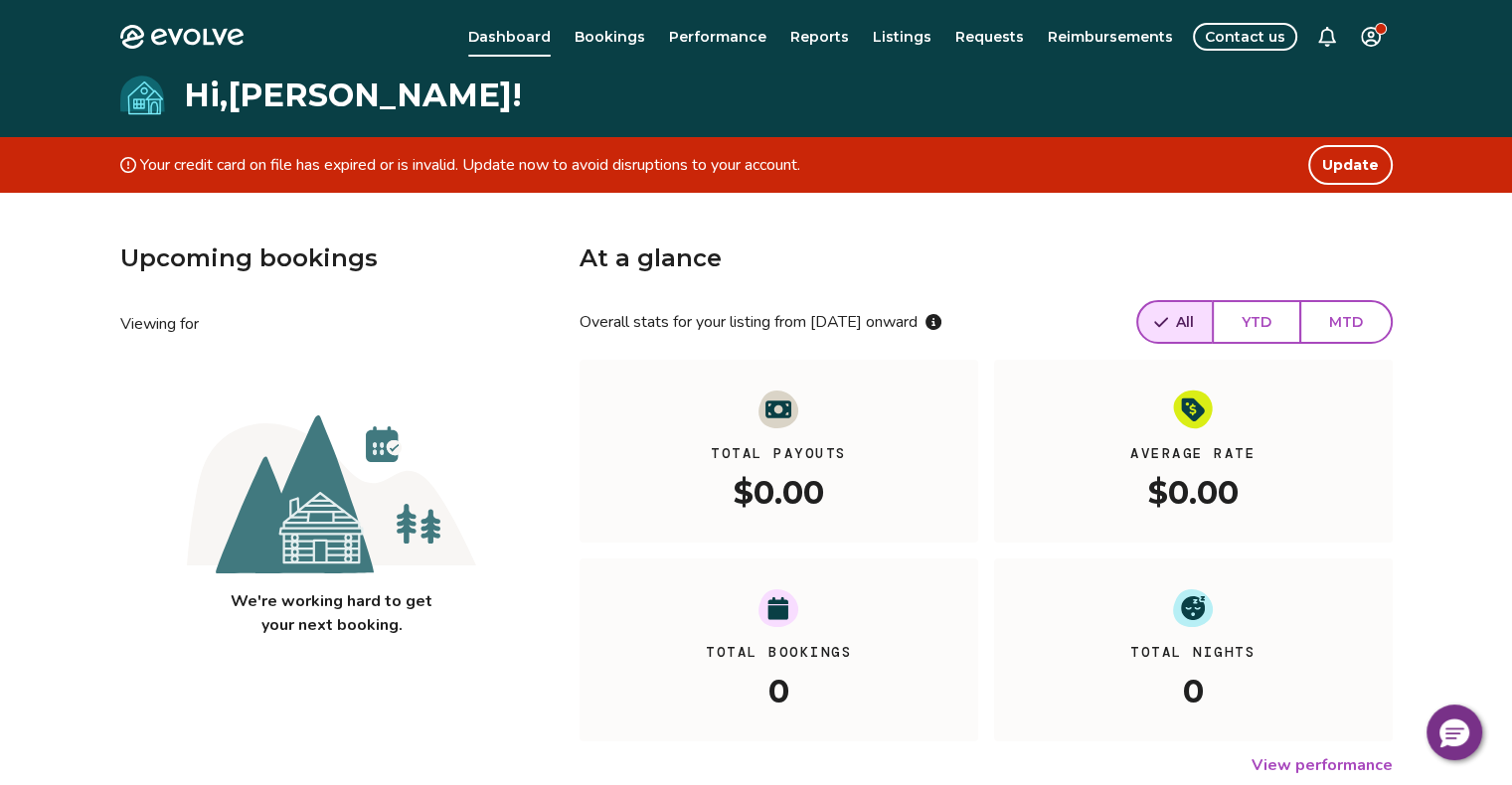 click on "Contact us" at bounding box center [1245, 37] 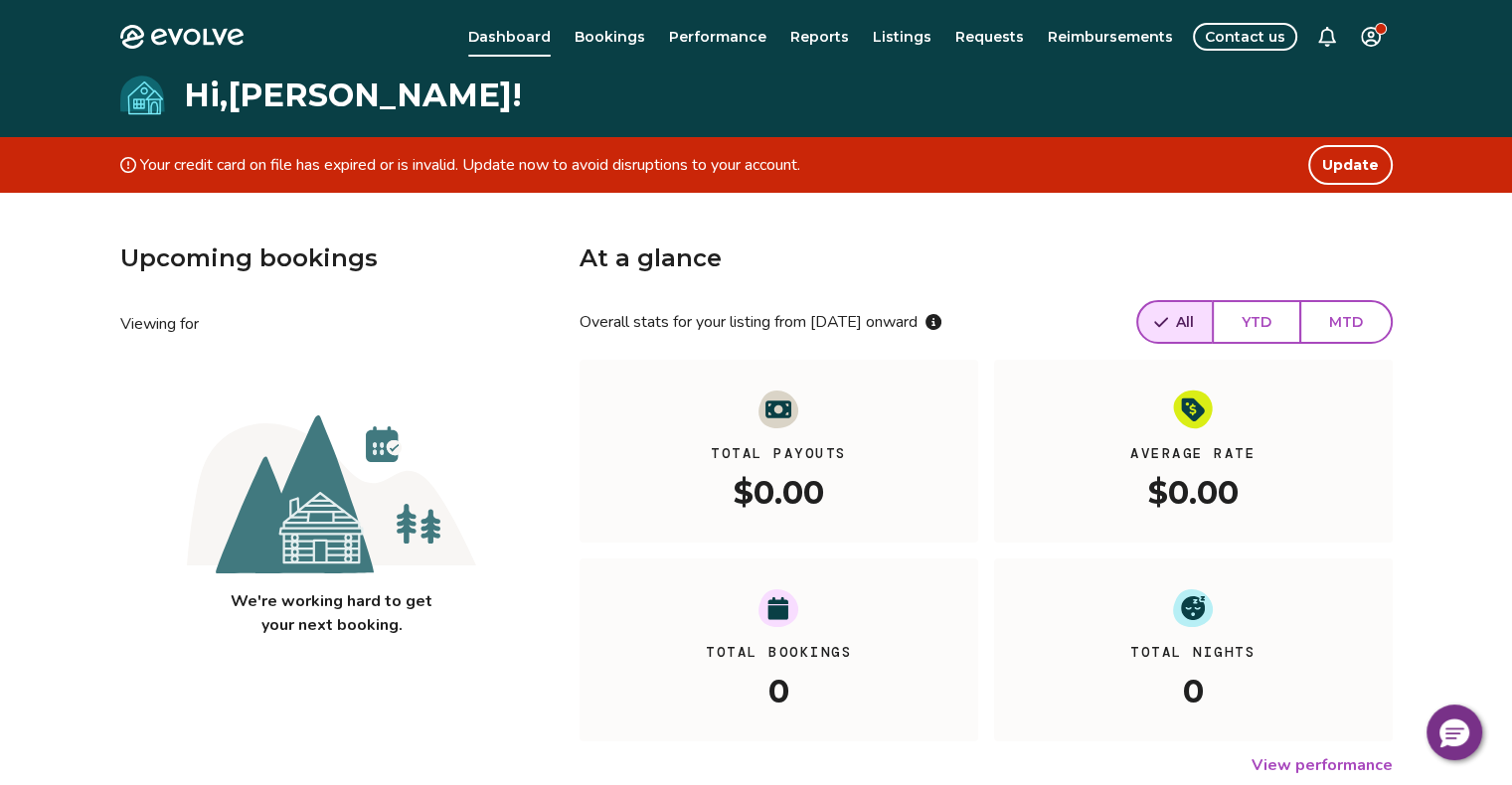 click on "Hi,  Timothy ! Your credit card on file has expired or is invalid. Update now to avoid disruptions to your account. Update Upcoming bookings Viewing for  We're working hard to get   your next booking. At a glance Overall stats for your listing from May 1, 2020 onward All YTD MTD Total Payouts $0.00 Average Rate $0.00 Total Bookings 0 Total Nights 0 View performance Looking for the booking site links to your listing?  You can find these under  the  Listings  overview" at bounding box center [756, 537] 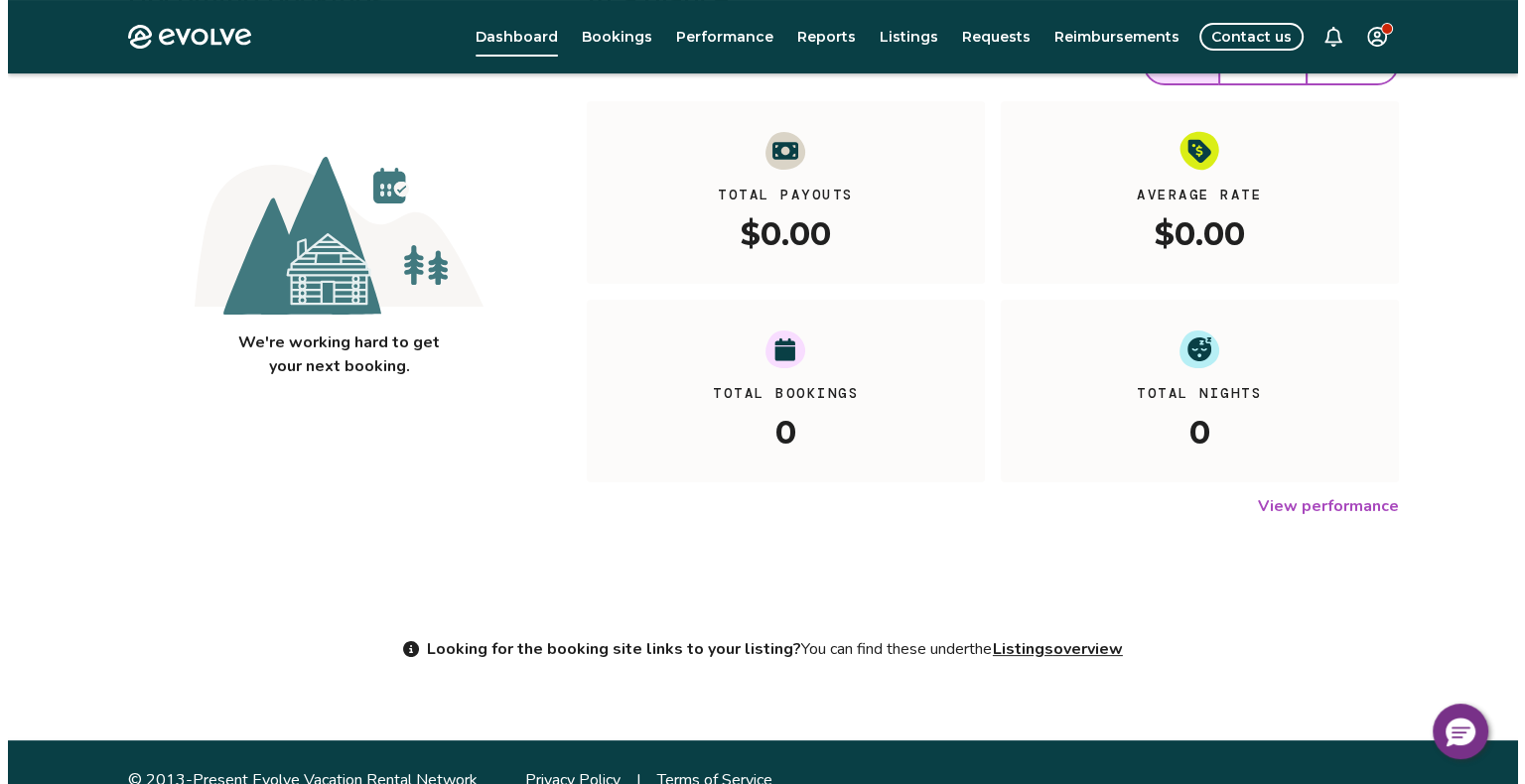 scroll, scrollTop: 293, scrollLeft: 0, axis: vertical 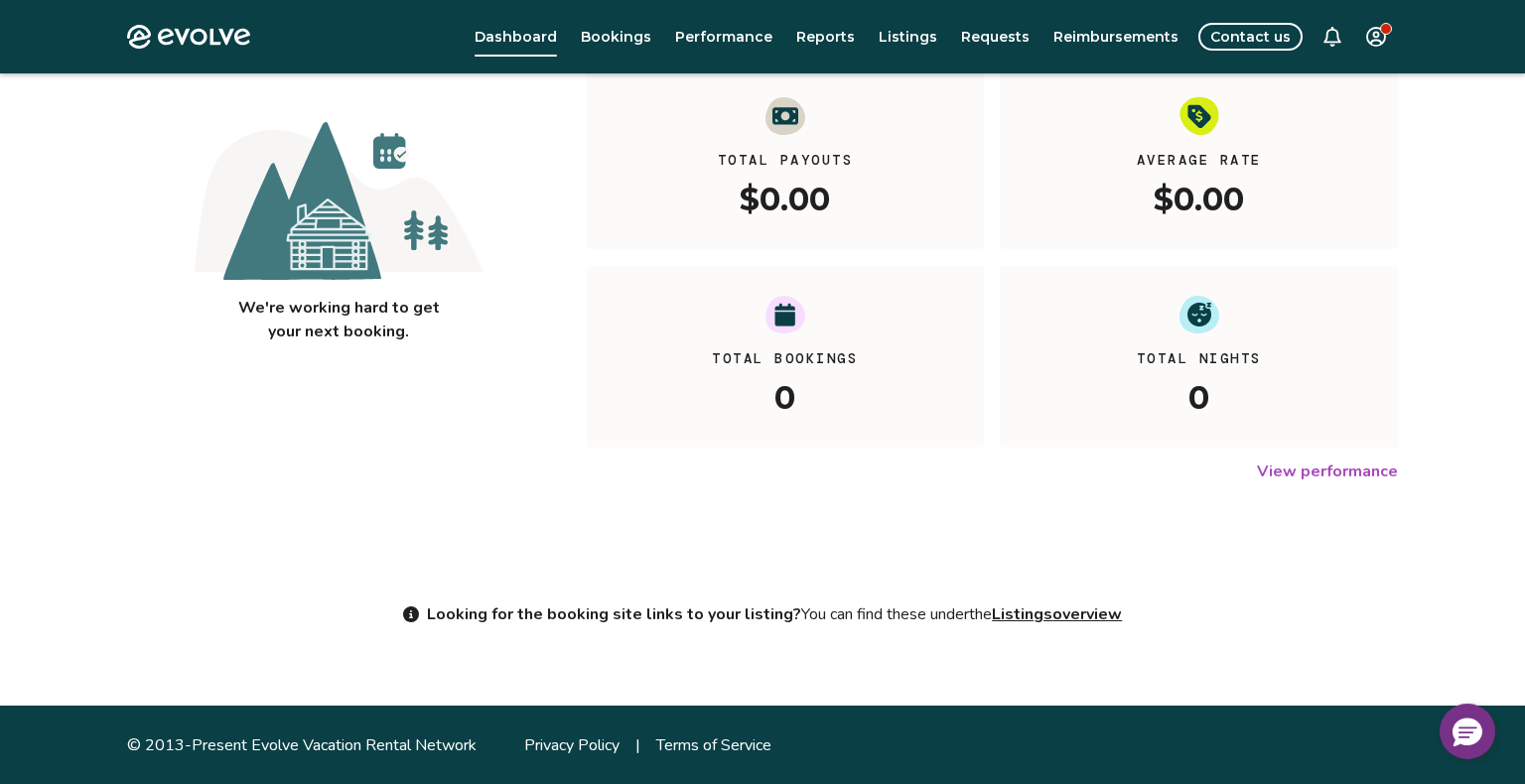 click on "Evolve Dashboard Bookings Performance Reports Listings Requests Reimbursements Contact us Hi,  Timothy ! Your credit card on file has expired or is invalid. Update now to avoid disruptions to your account. Update Upcoming bookings Viewing for  We're working hard to get   your next booking. At a glance Overall stats for your listing from May 1, 2020 onward All YTD MTD Total Payouts $0.00 Average Rate $0.00 Total Bookings 0 Total Nights 0 View performance Looking for the booking site links to your listing?  You can find these under  the  Listings  overview © 2013-Present Evolve Vacation Rental Network Privacy Policy | Terms of Service" at bounding box center [762, 246] 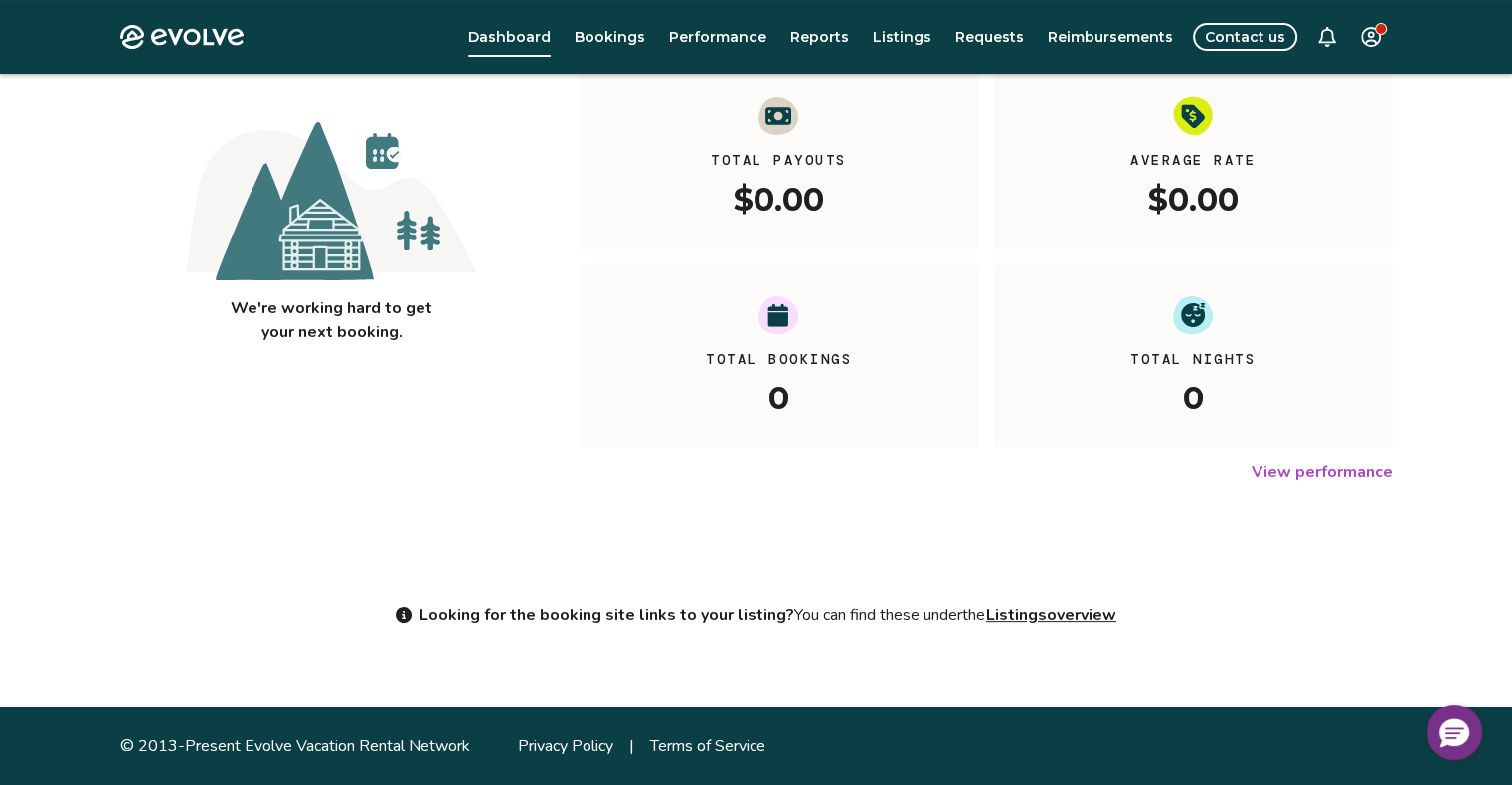 click on "Evolve Dashboard Bookings Performance Reports Listings Requests Reimbursements Contact us Hi,  Timothy ! Your credit card on file has expired or is invalid. Update now to avoid disruptions to your account. Update Upcoming bookings Viewing for  We're working hard to get   your next booking. At a glance Overall stats for your listing from May 1, 2020 onward All YTD MTD Total Payouts $0.00 Average Rate $0.00 Total Bookings 0 Total Nights 0 View performance Looking for the booking site links to your listing?  You can find these under  the  Listings  overview © 2013-Present Evolve Vacation Rental Network Privacy Policy | Terms of Service" at bounding box center [756, 246] 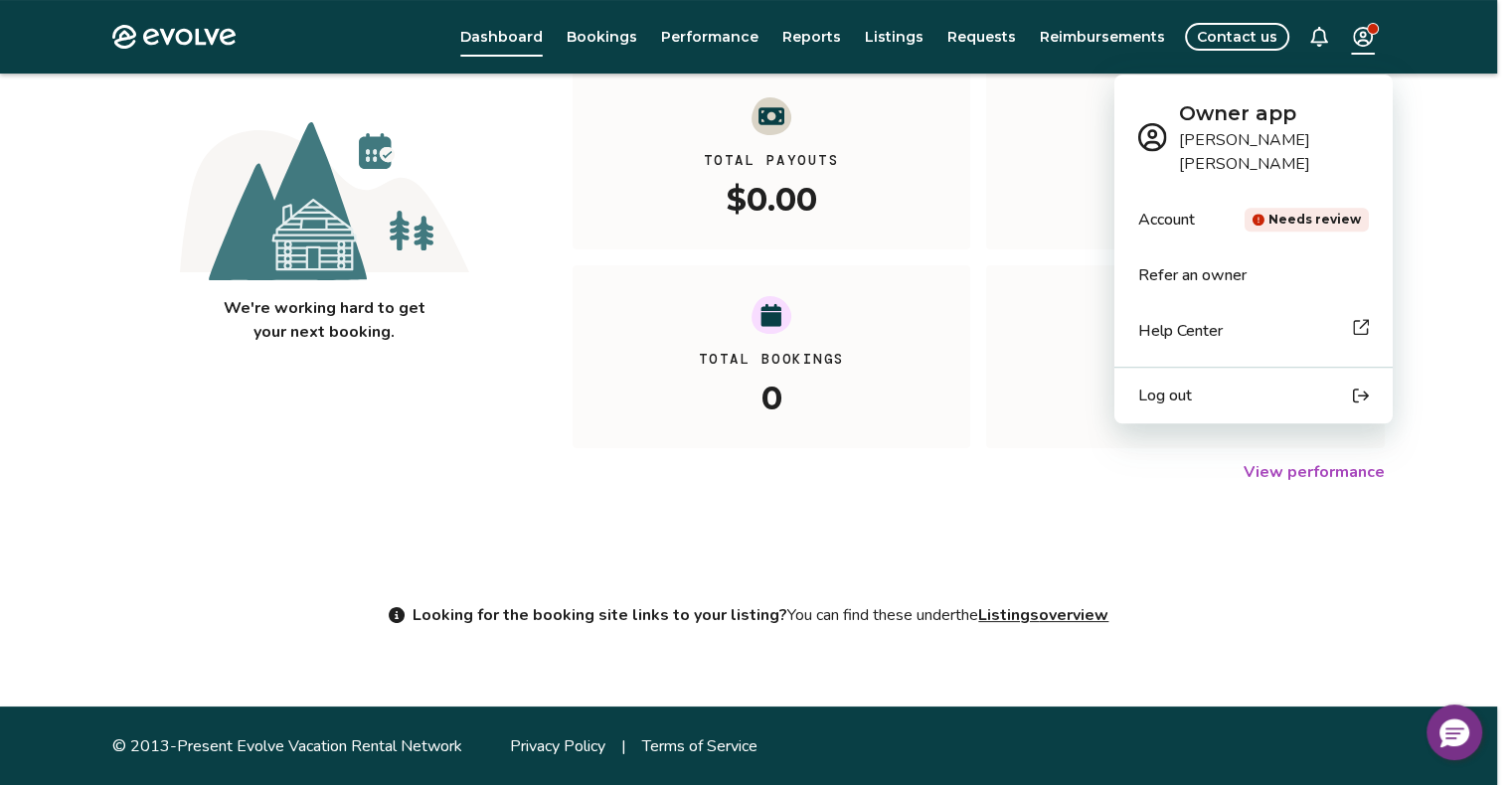 click on "Evolve Dashboard Bookings Performance Reports Listings Requests Reimbursements Contact us Hi,  Timothy ! Your credit card on file has expired or is invalid. Update now to avoid disruptions to your account. Update Upcoming bookings Viewing for  We're working hard to get   your next booking. At a glance Overall stats for your listing from May 1, 2020 onward All YTD MTD Total Payouts $0.00 Average Rate $0.00 Total Bookings 0 Total Nights 0 View performance Looking for the booking site links to your listing?  You can find these under  the  Listings  overview © 2013-Present Evolve Vacation Rental Network Privacy Policy | Terms of Service
Owner app Timothy   Shelton Account Needs review Refer an owner Help Center Log out" at bounding box center [756, 246] 